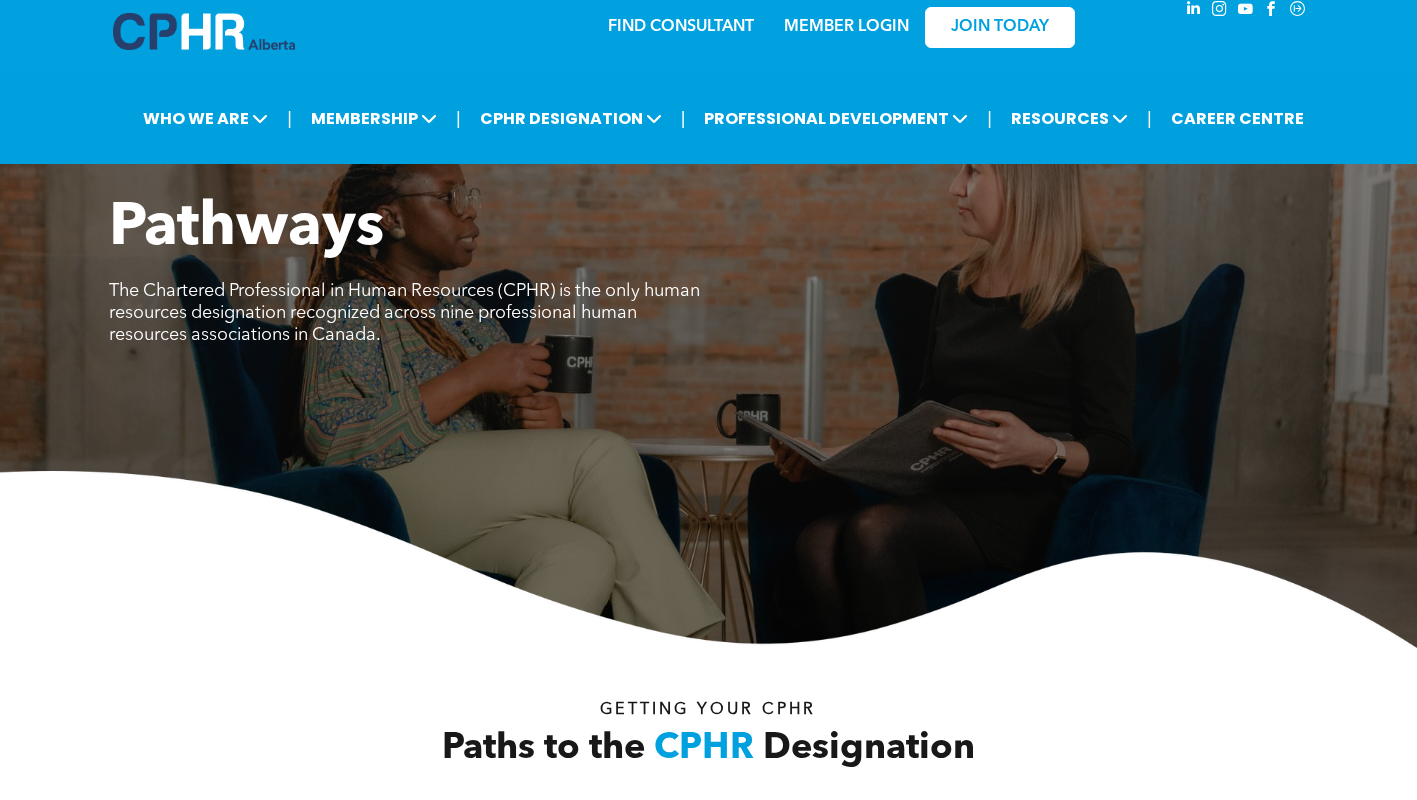 scroll, scrollTop: 0, scrollLeft: 0, axis: both 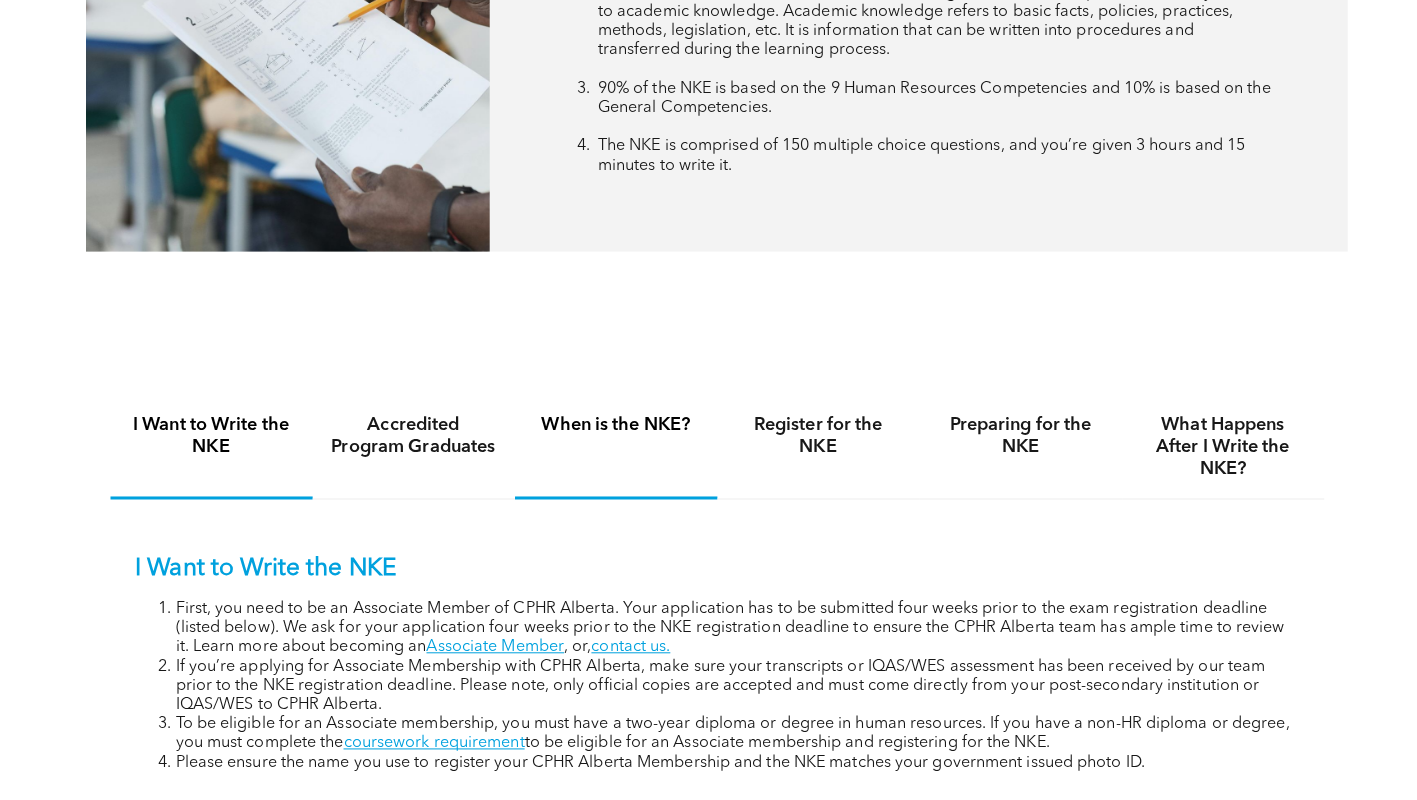 click on "When is the NKE?" at bounding box center [609, 451] 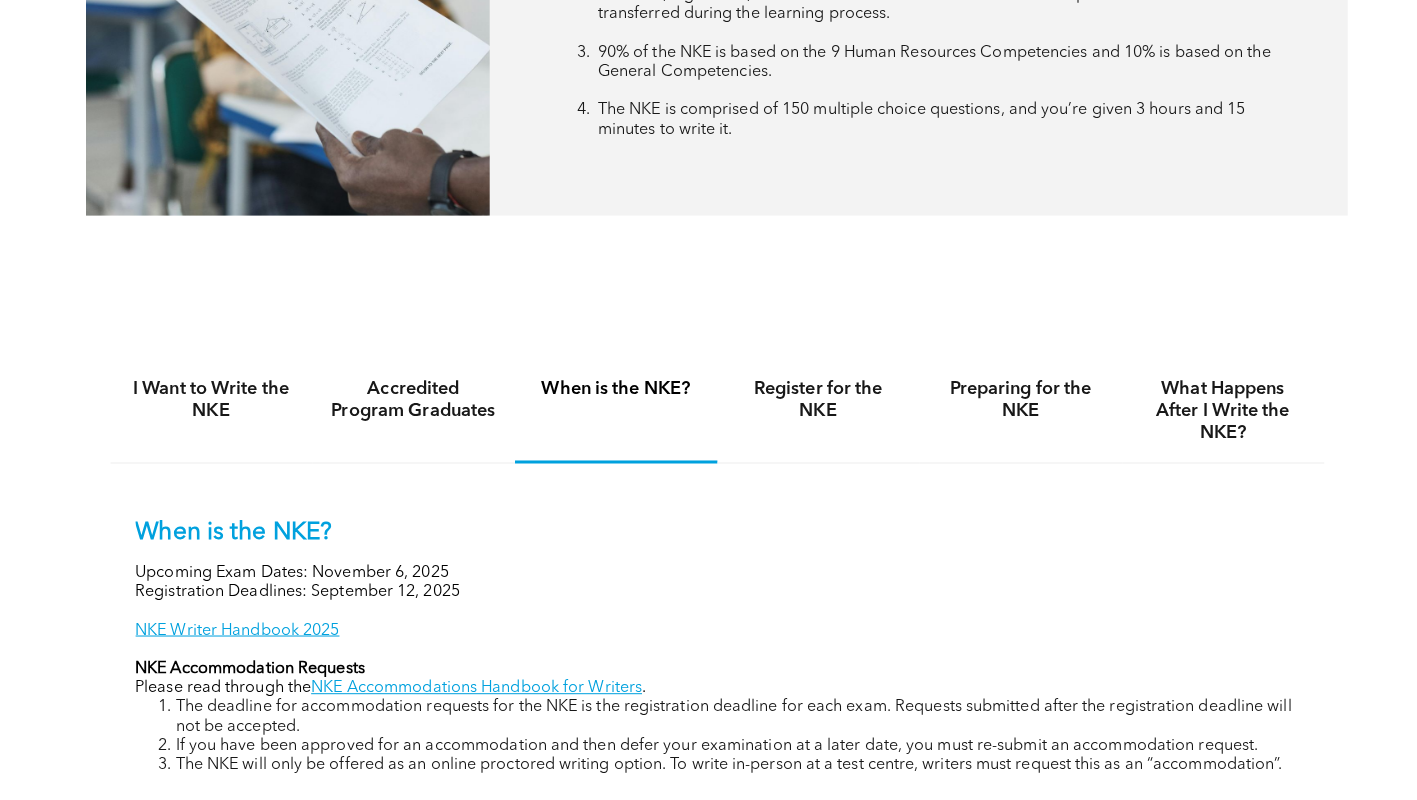 scroll, scrollTop: 1276, scrollLeft: 0, axis: vertical 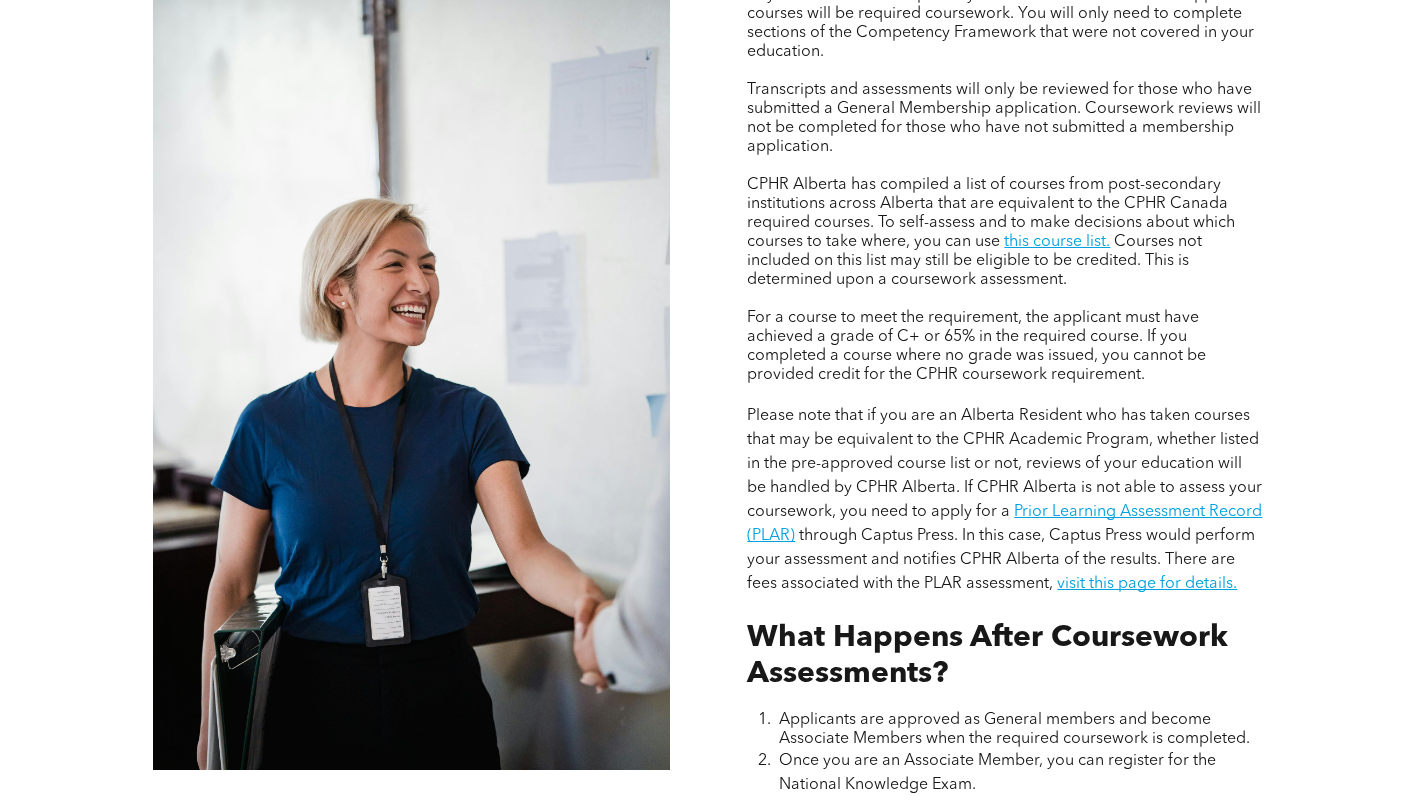 click on "Please note that if you are an Alberta Resident who has taken courses that may be equivalent to the CPHR Academic Program, whether listed in the pre-approved course list or not, reviews of your education will be handled by CPHR Alberta. If CPHR Alberta is not able to assess your coursework, you need to apply for a
Prior Learning Assessment Record (PLAR)
through Captus Press. In this case, Captus Press would perform your assessment and notifies CPHR Alberta of the results. There are fees associated with the PLAR assessment,
visit this page for details." at bounding box center [1005, 500] 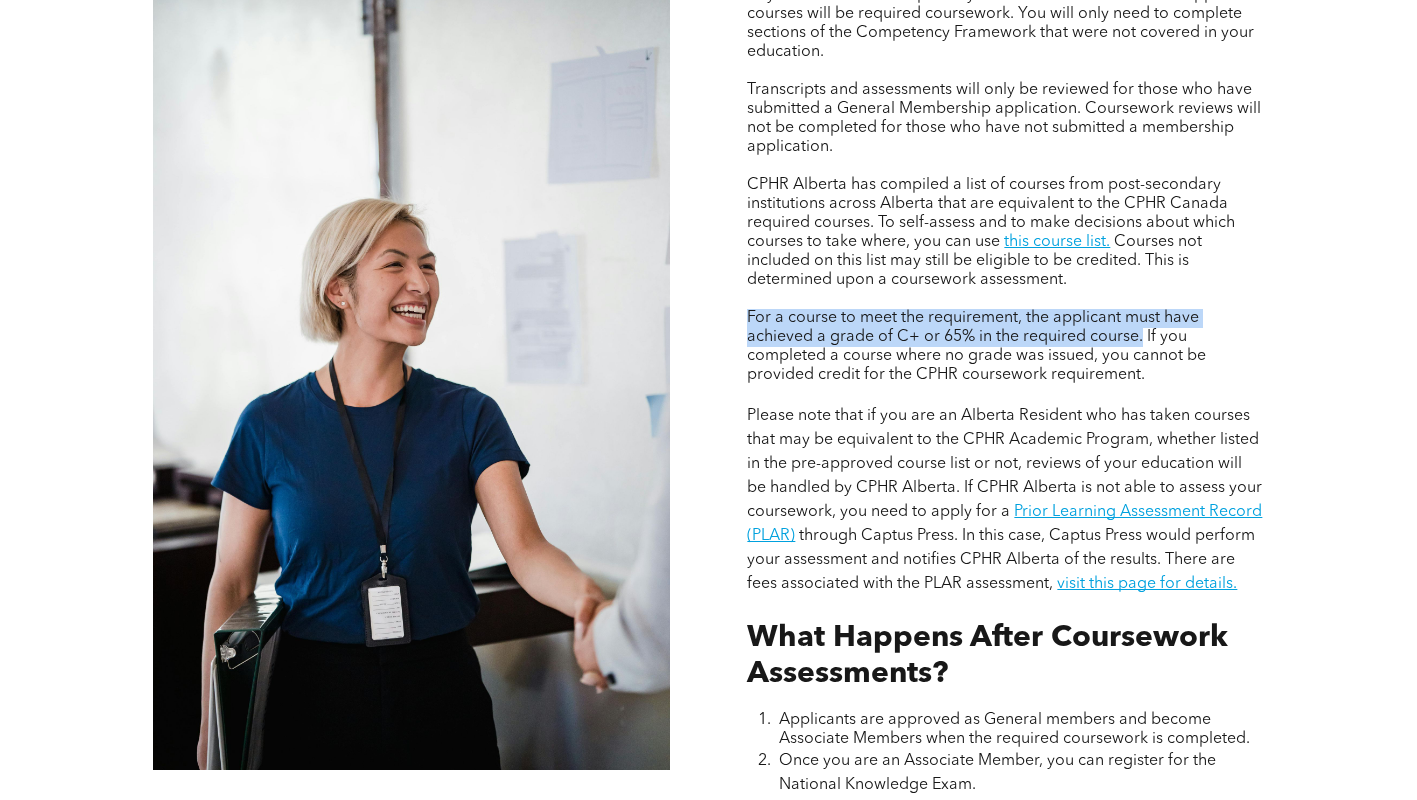 drag, startPoint x: 749, startPoint y: 310, endPoint x: 1143, endPoint y: 333, distance: 394.67075 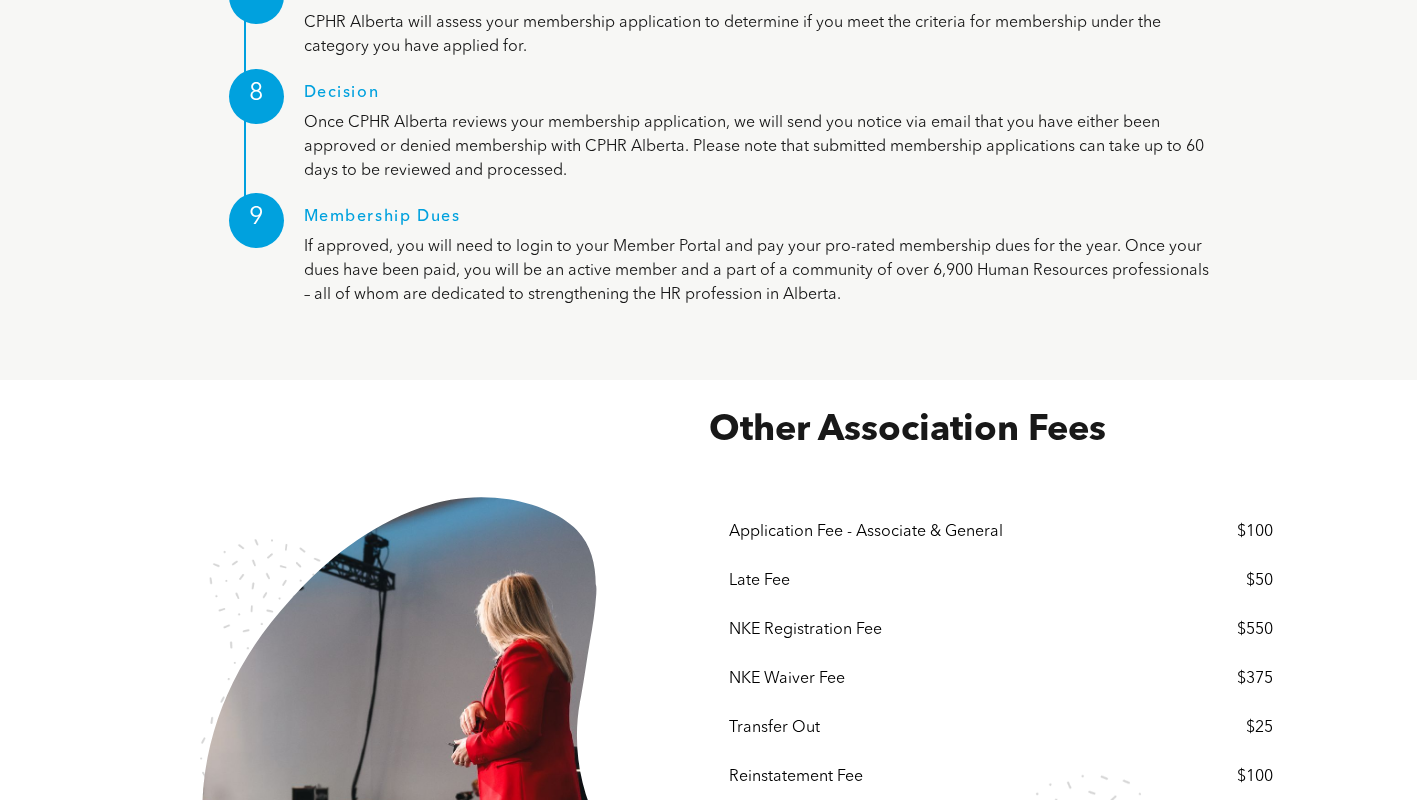 scroll, scrollTop: 3400, scrollLeft: 0, axis: vertical 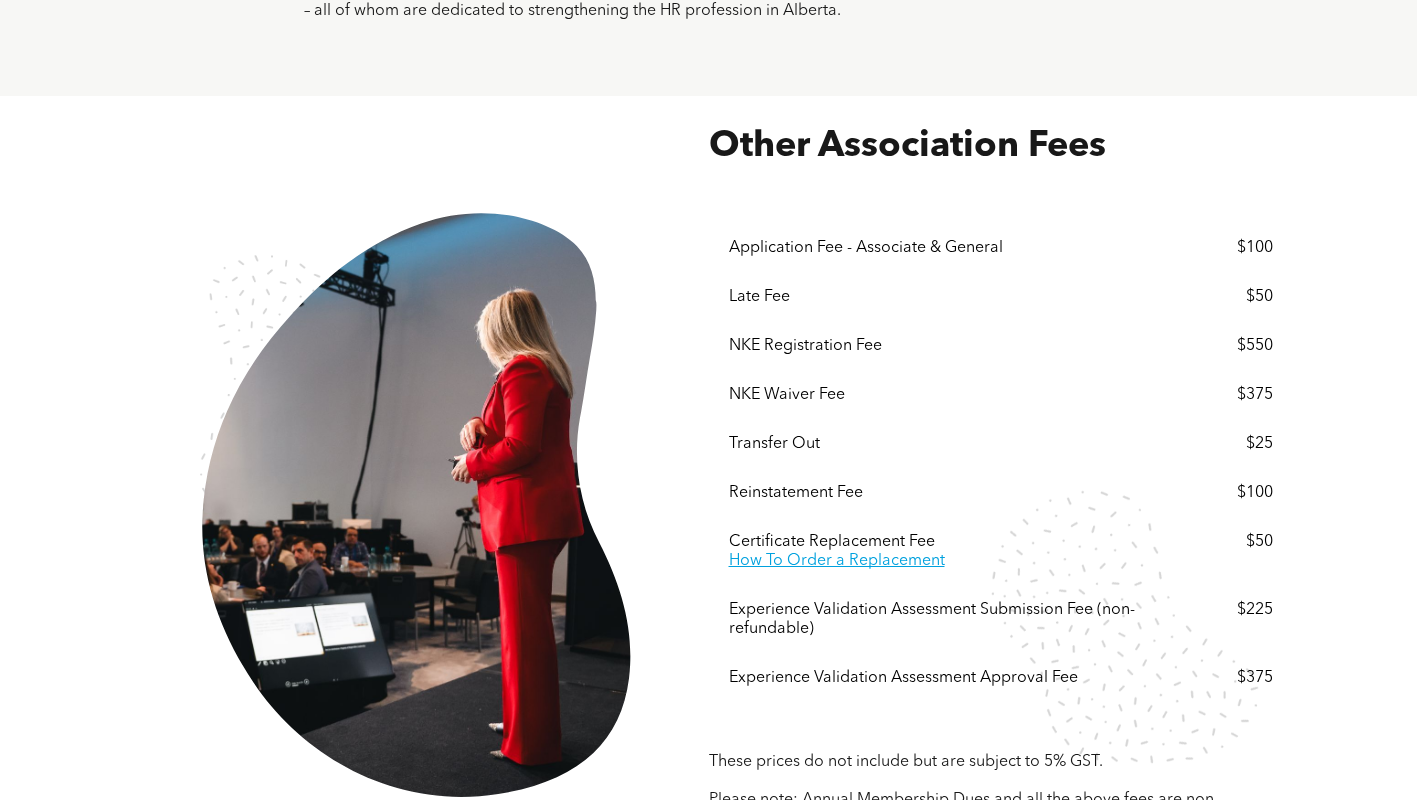 drag, startPoint x: 1293, startPoint y: 346, endPoint x: 728, endPoint y: 366, distance: 565.3539 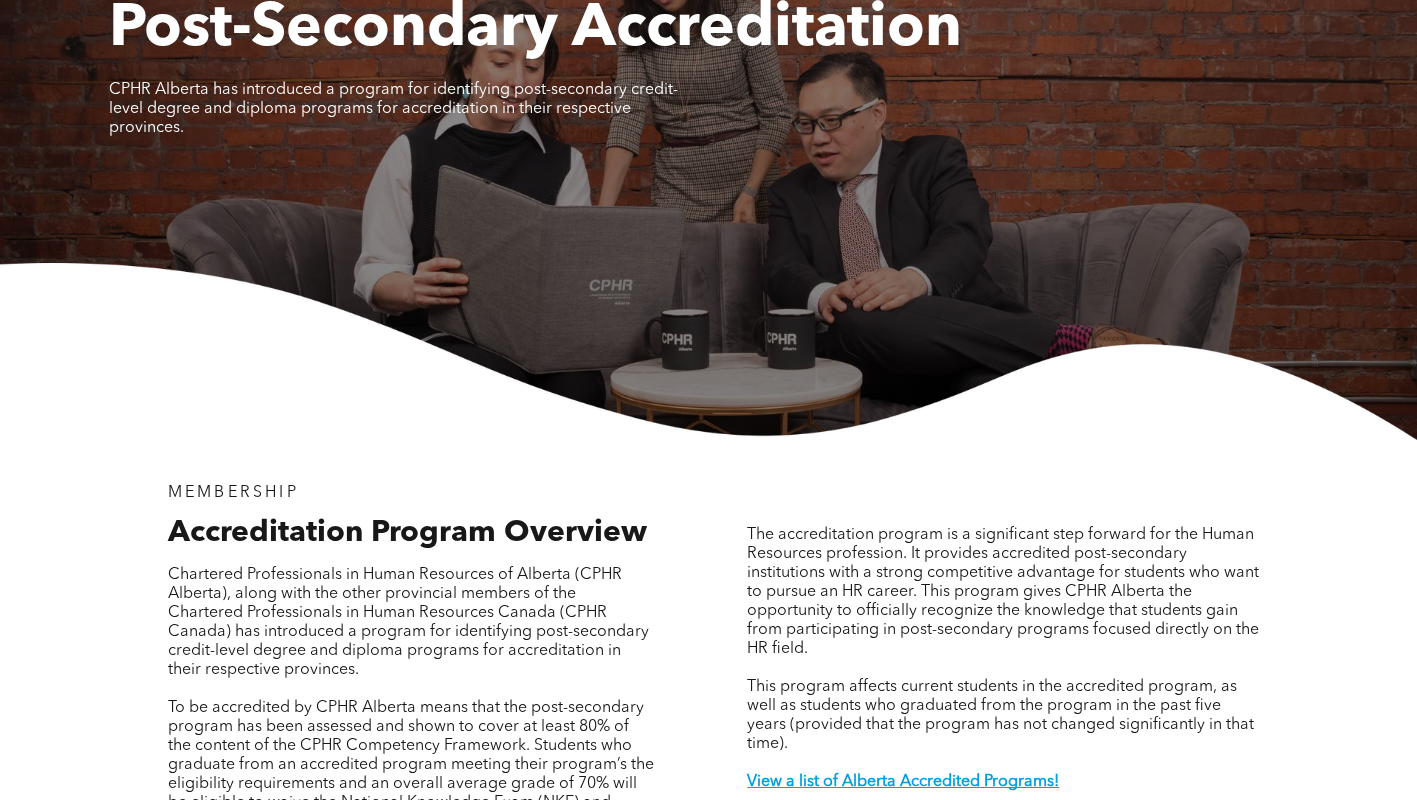 scroll, scrollTop: 0, scrollLeft: 0, axis: both 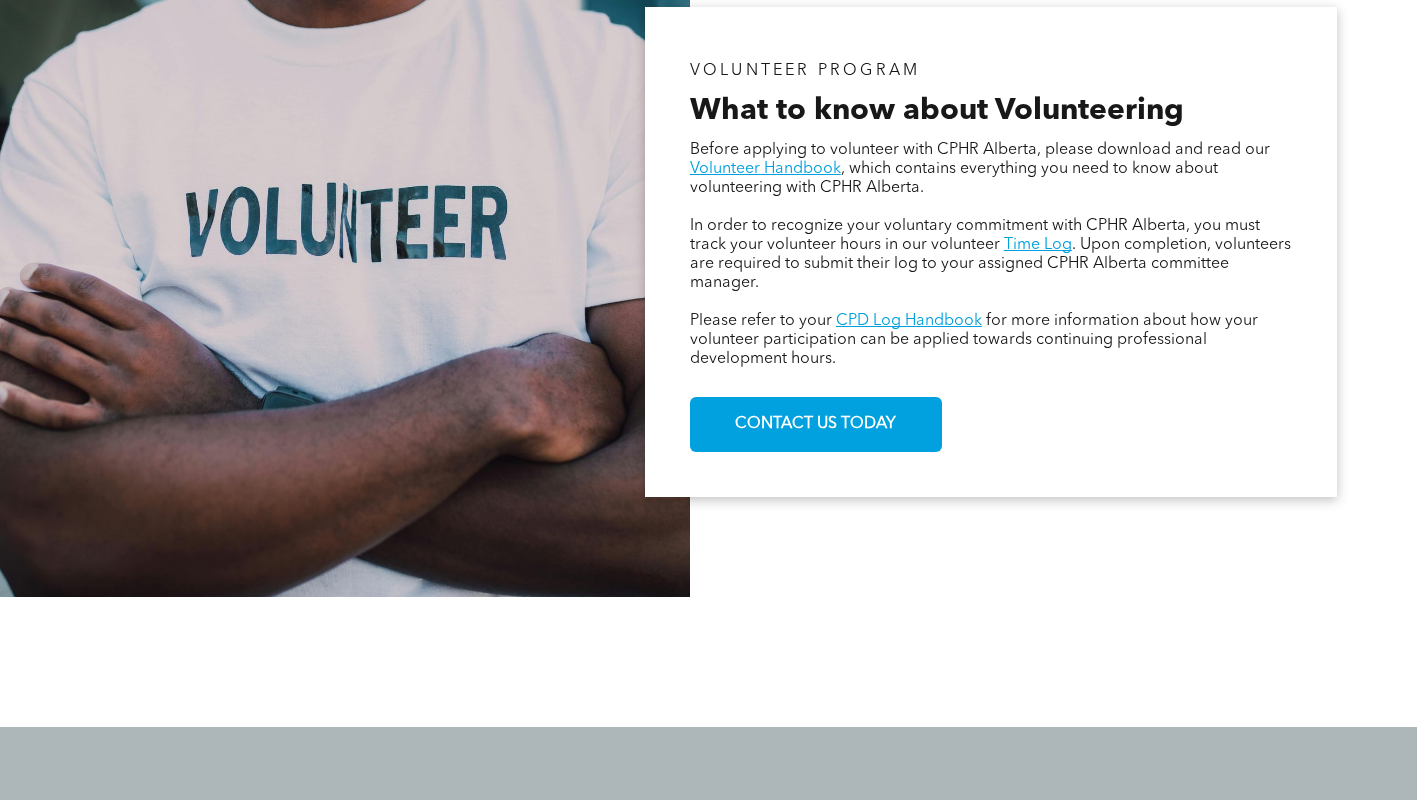 click at bounding box center (709, 662) 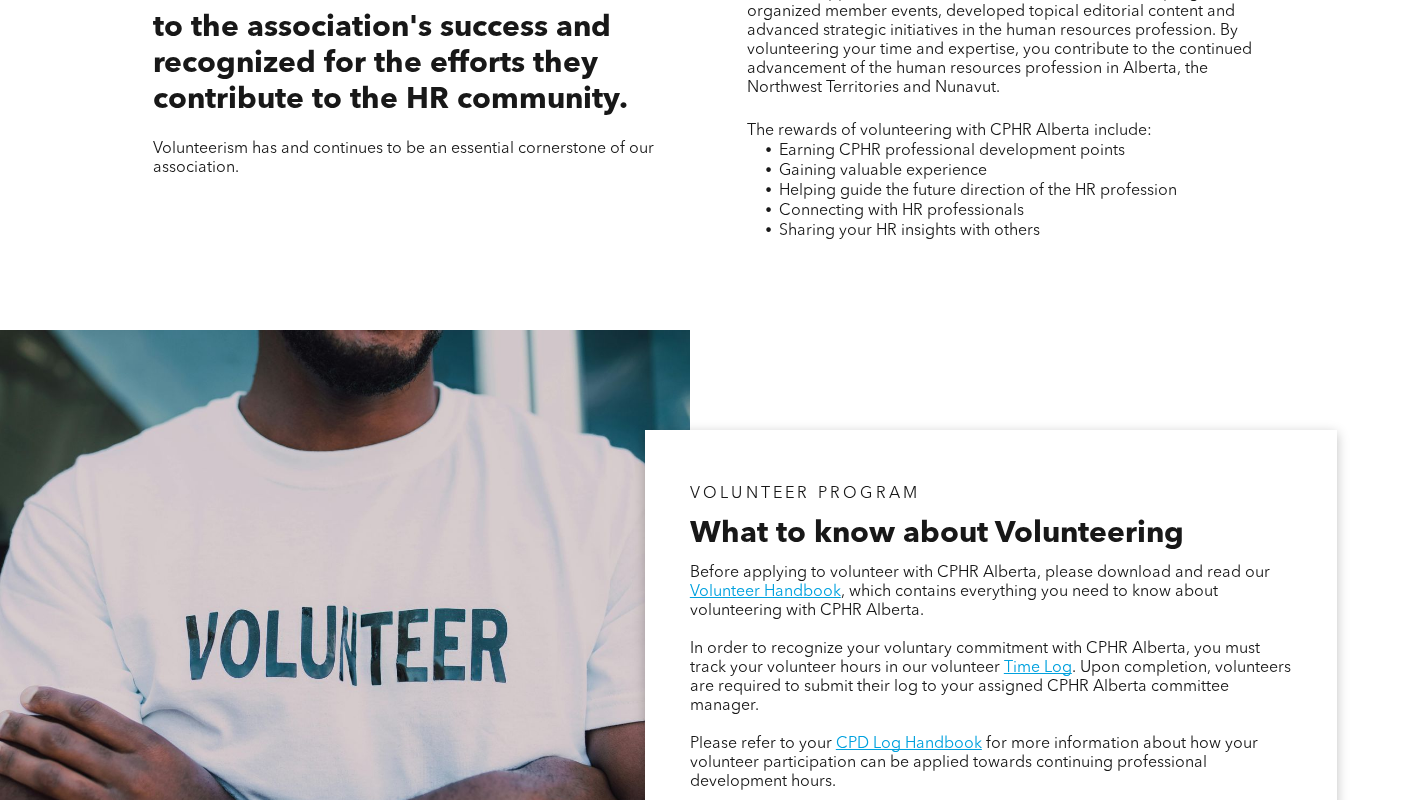 scroll, scrollTop: 1000, scrollLeft: 0, axis: vertical 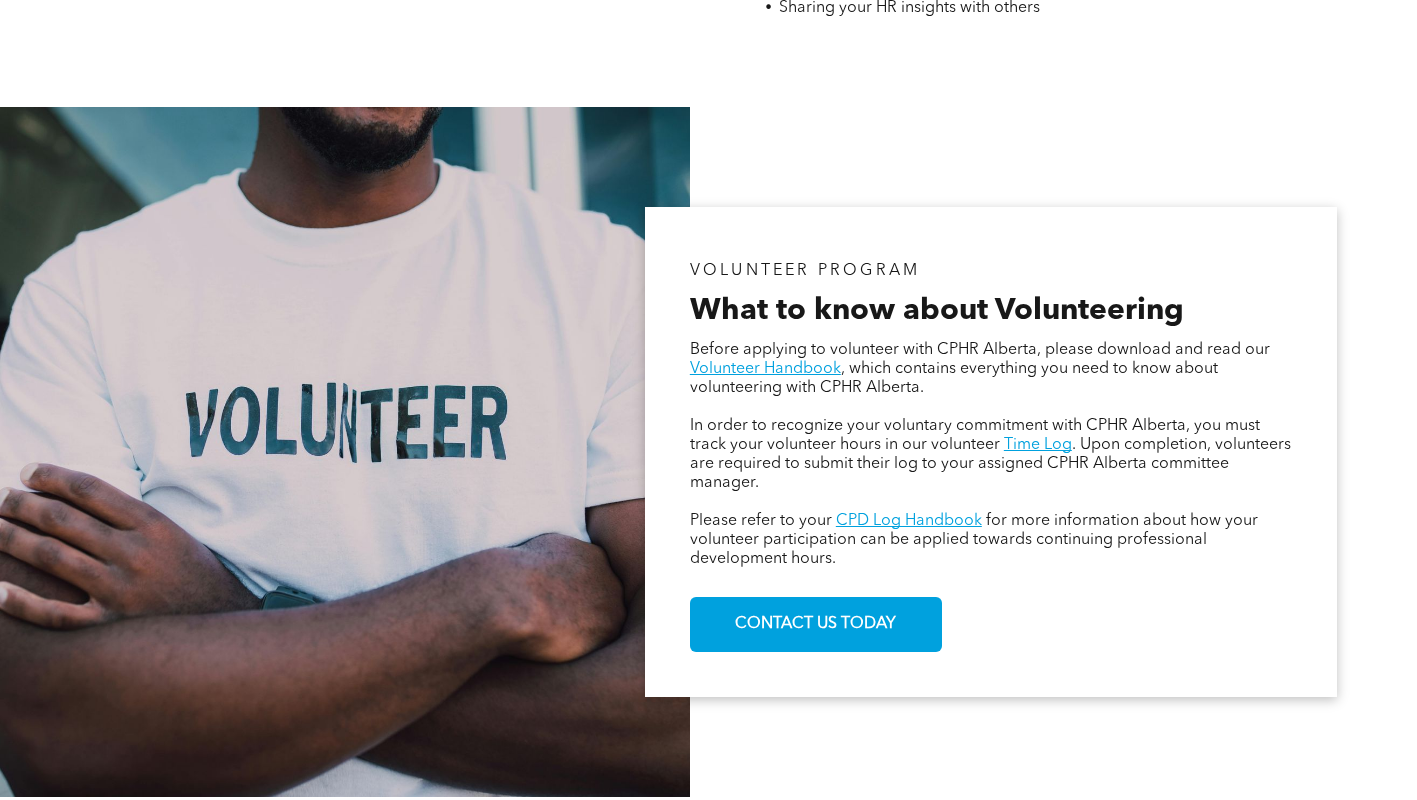 click on "CONTACT US TODAY" at bounding box center (815, 624) 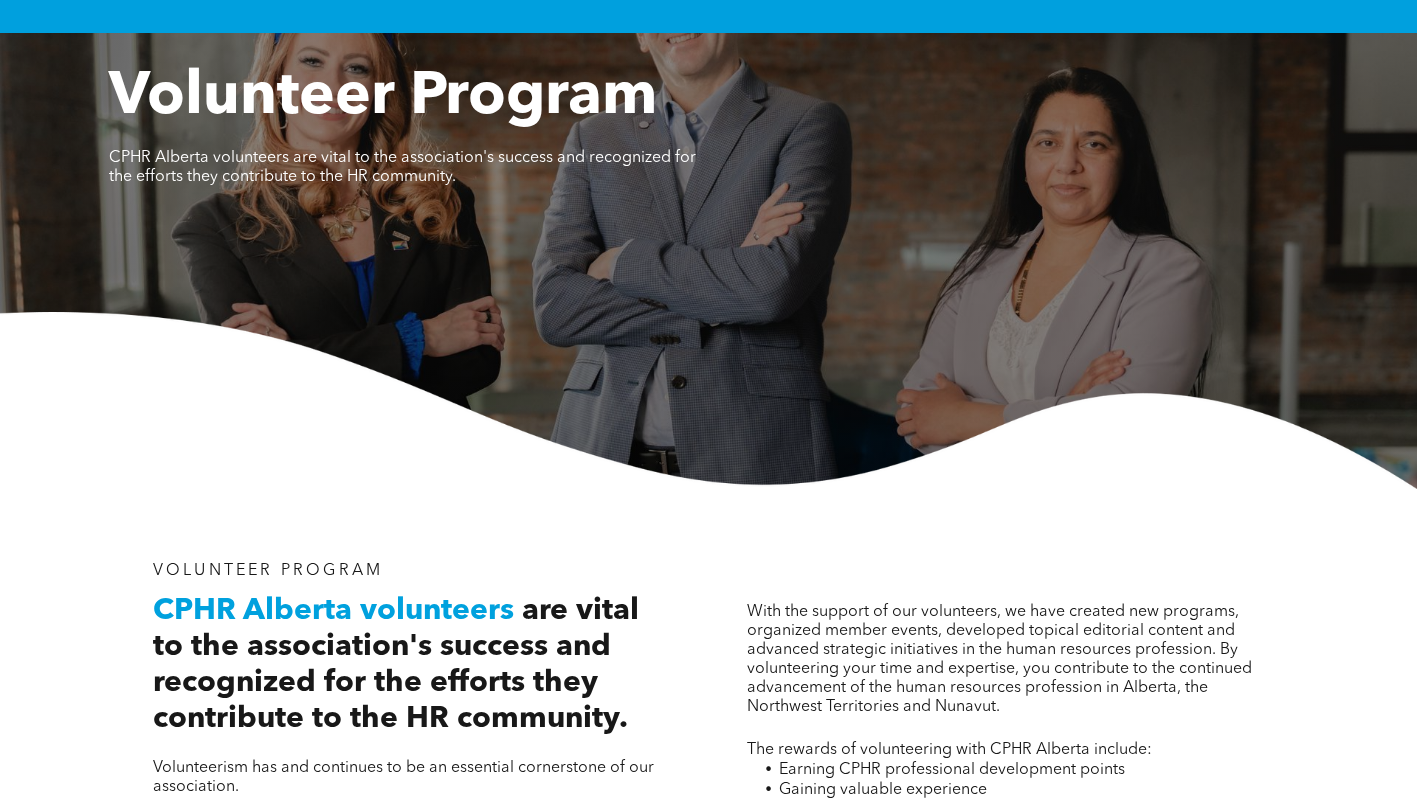 scroll, scrollTop: 0, scrollLeft: 0, axis: both 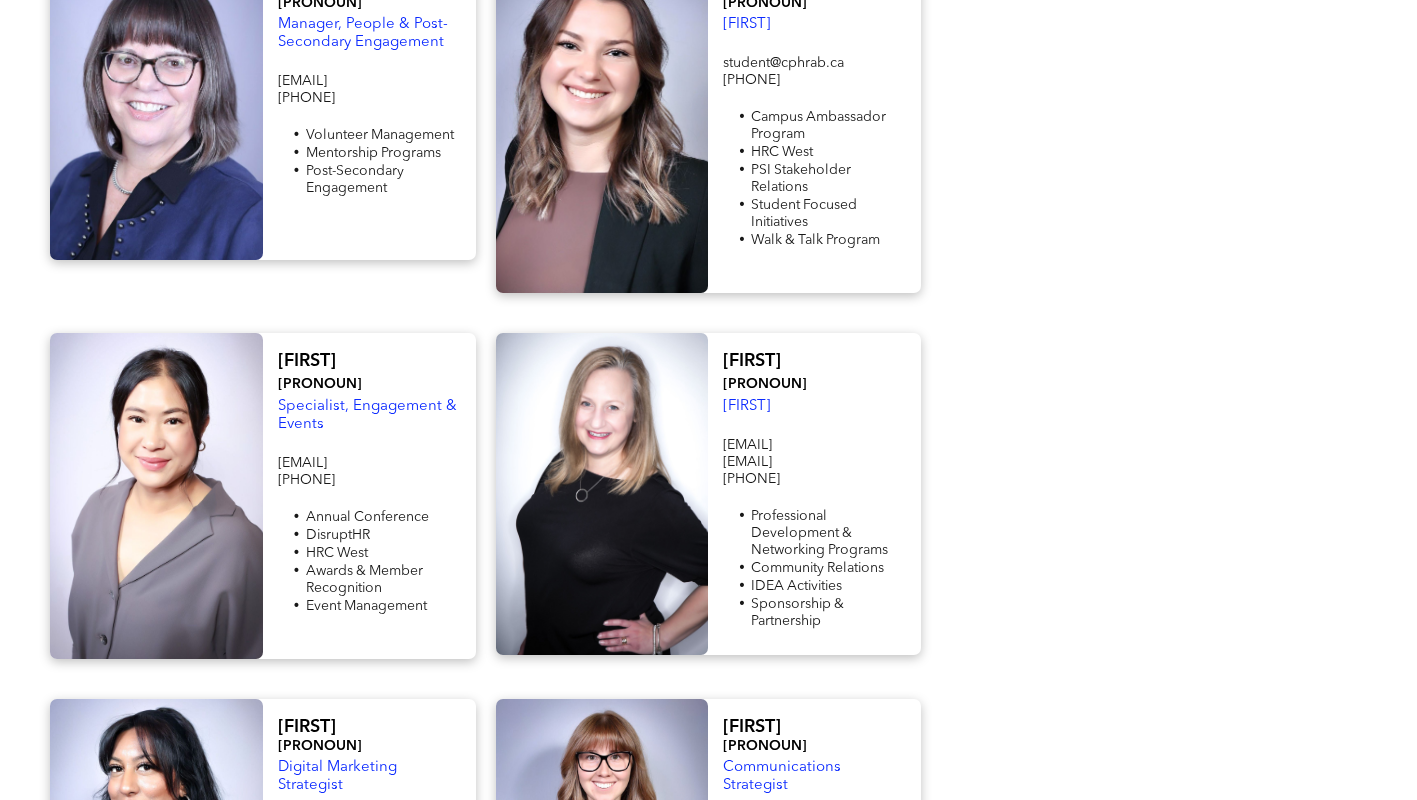 click on "[EMAIL]" at bounding box center [302, 81] 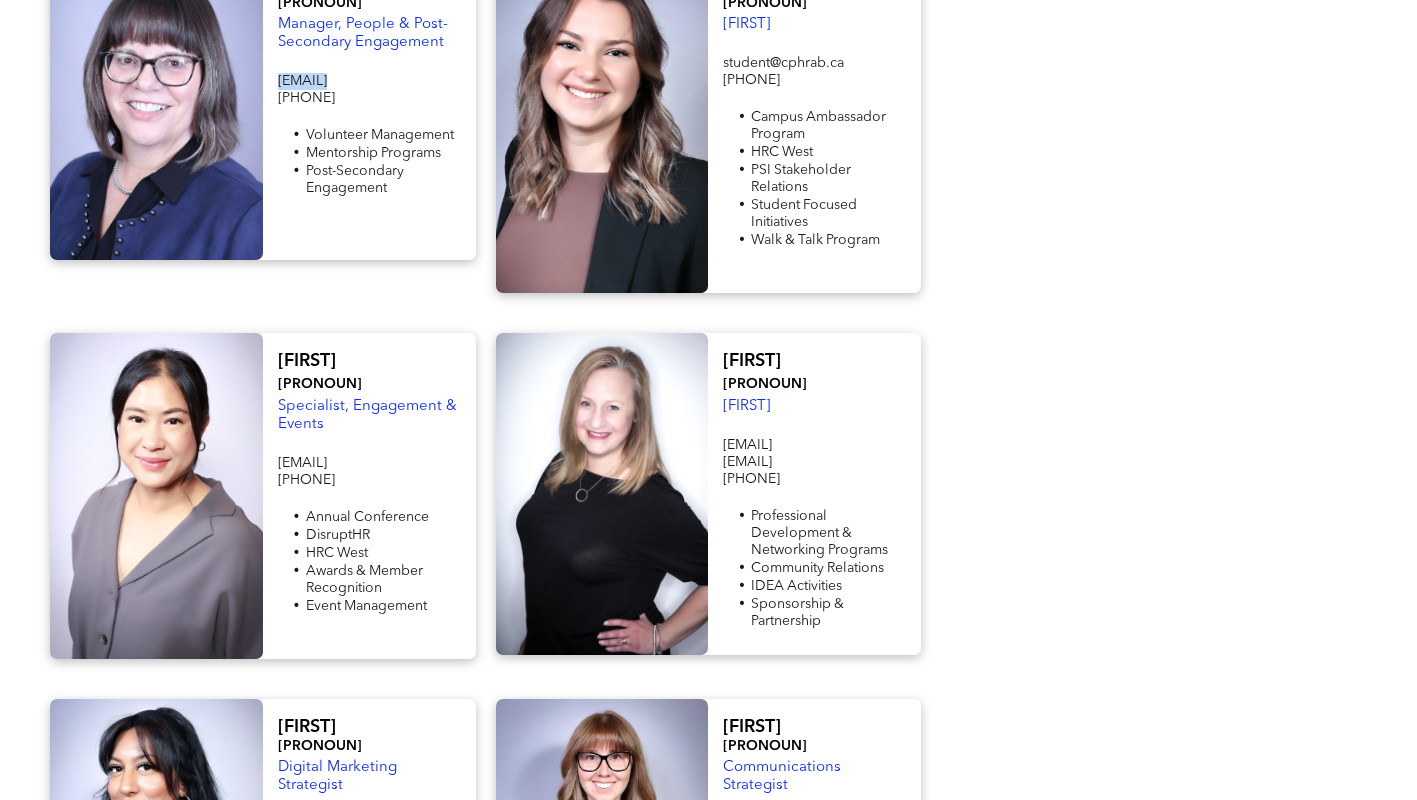 click on "[EMAIL]" at bounding box center [302, 81] 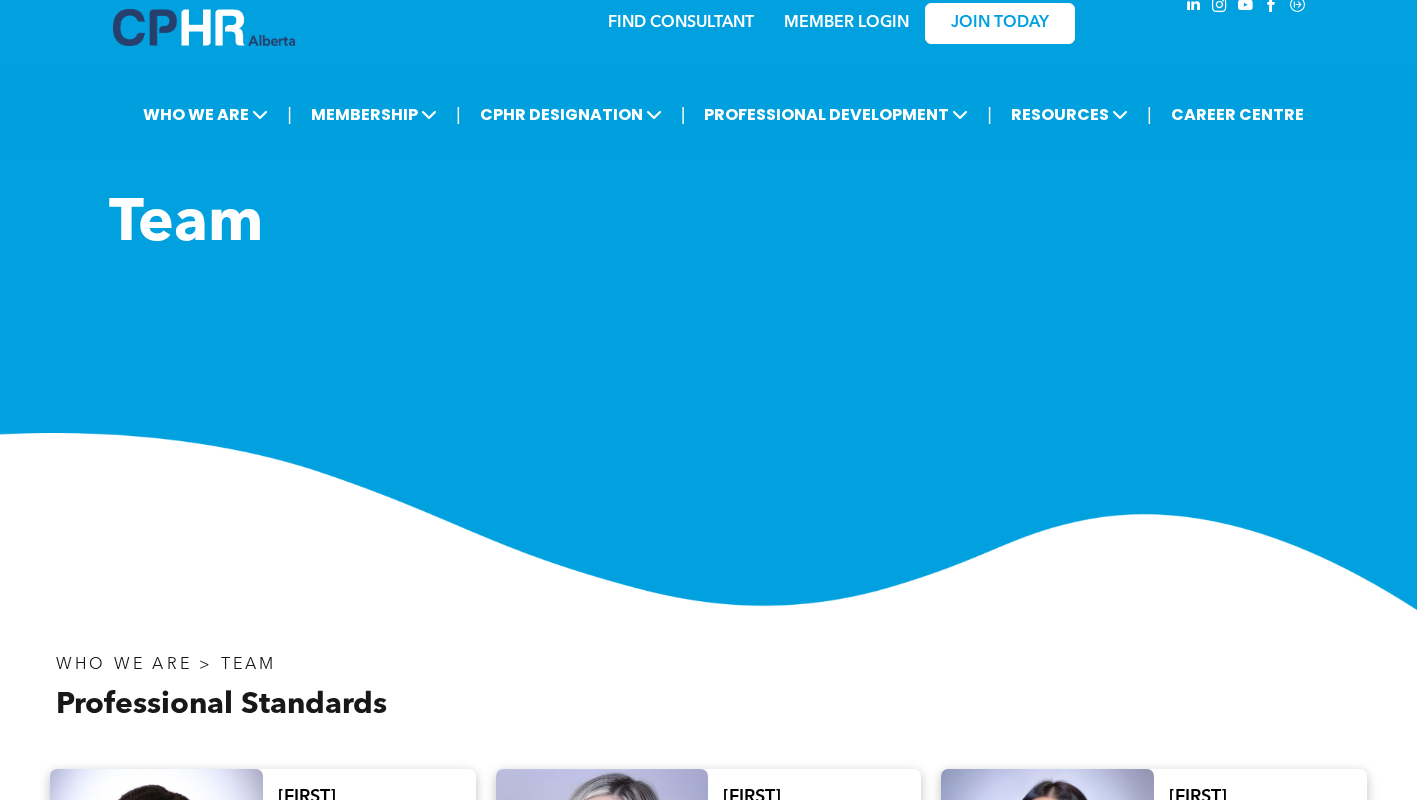 scroll, scrollTop: 0, scrollLeft: 0, axis: both 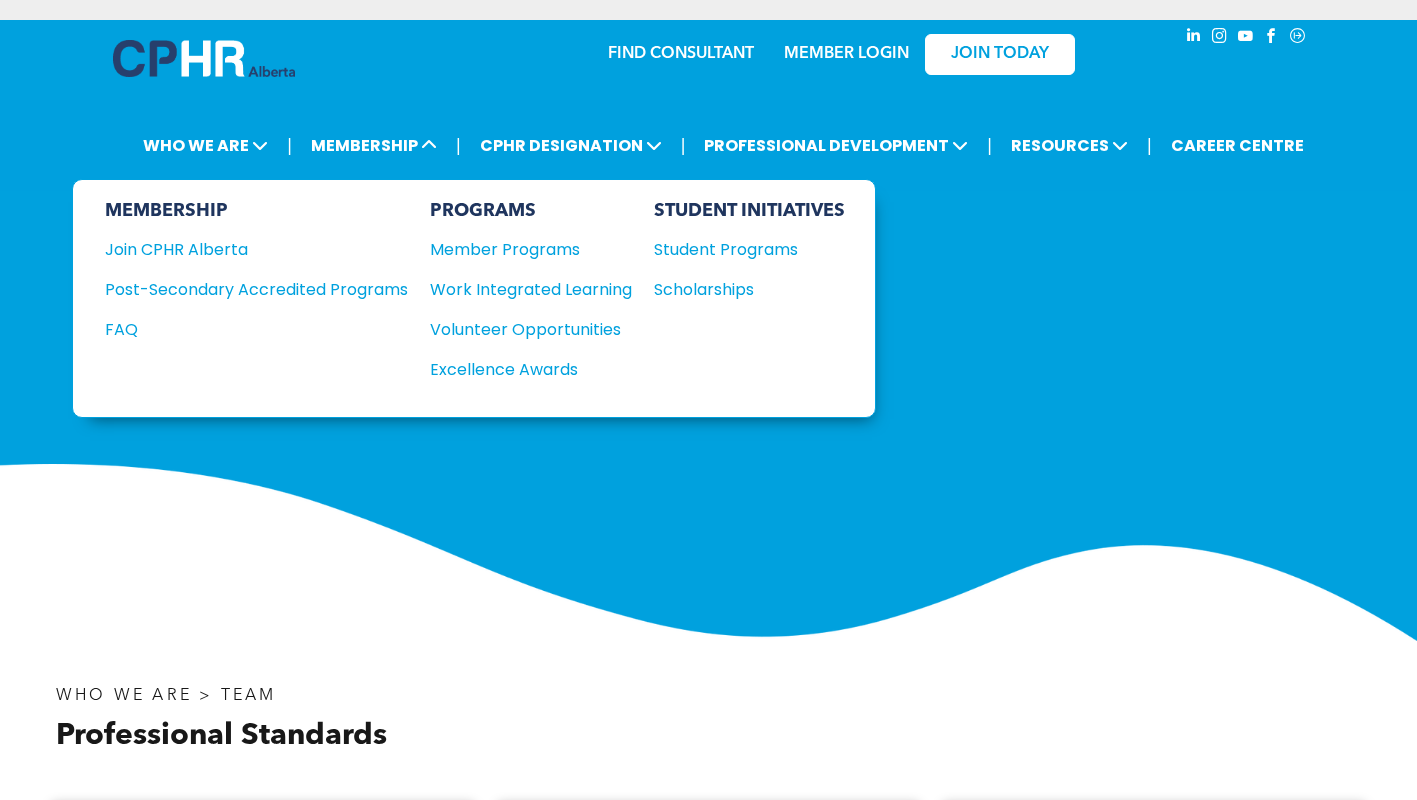 click on "Volunteer Opportunities" at bounding box center (521, 329) 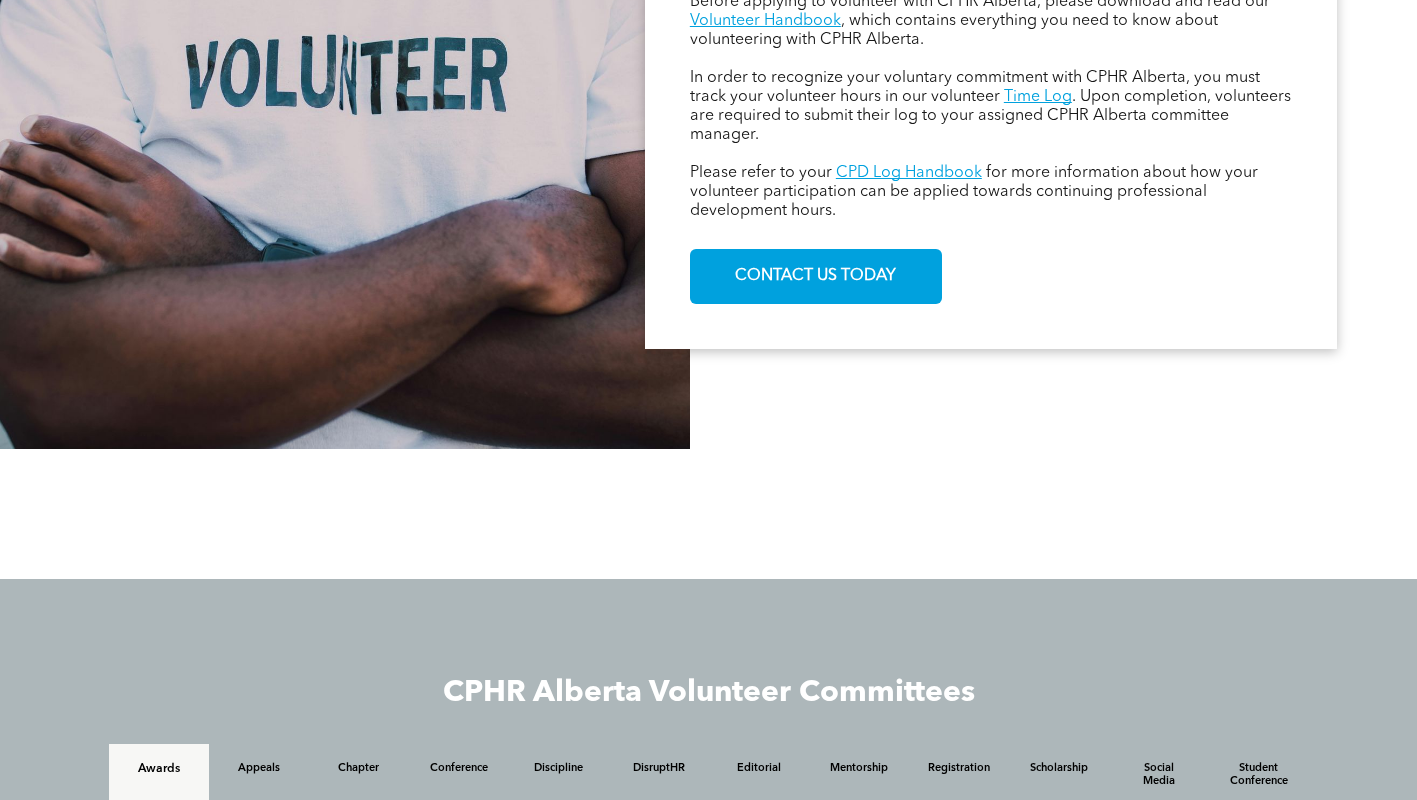 scroll, scrollTop: 1200, scrollLeft: 0, axis: vertical 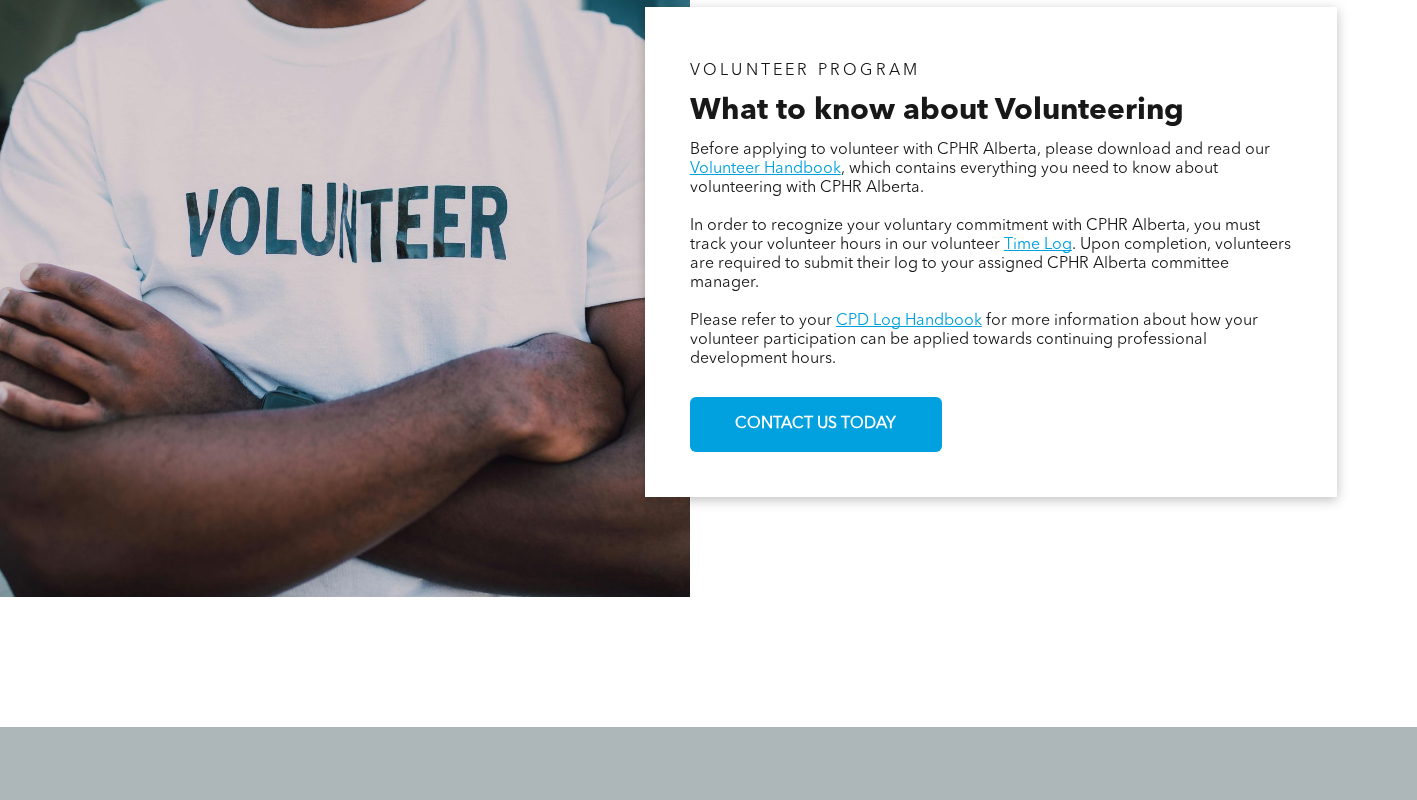 click on "Volunteer Handbook" at bounding box center (765, 169) 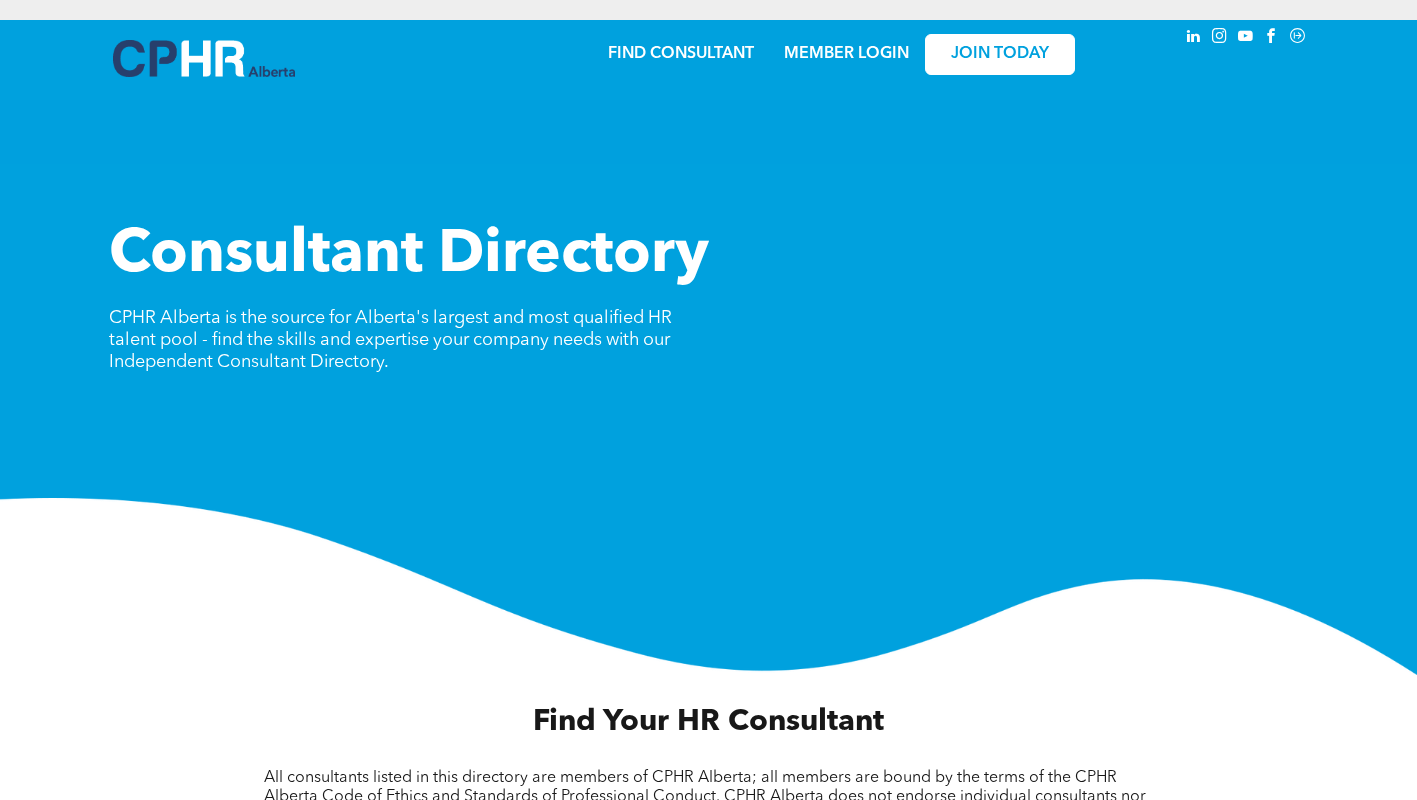 scroll, scrollTop: 0, scrollLeft: 0, axis: both 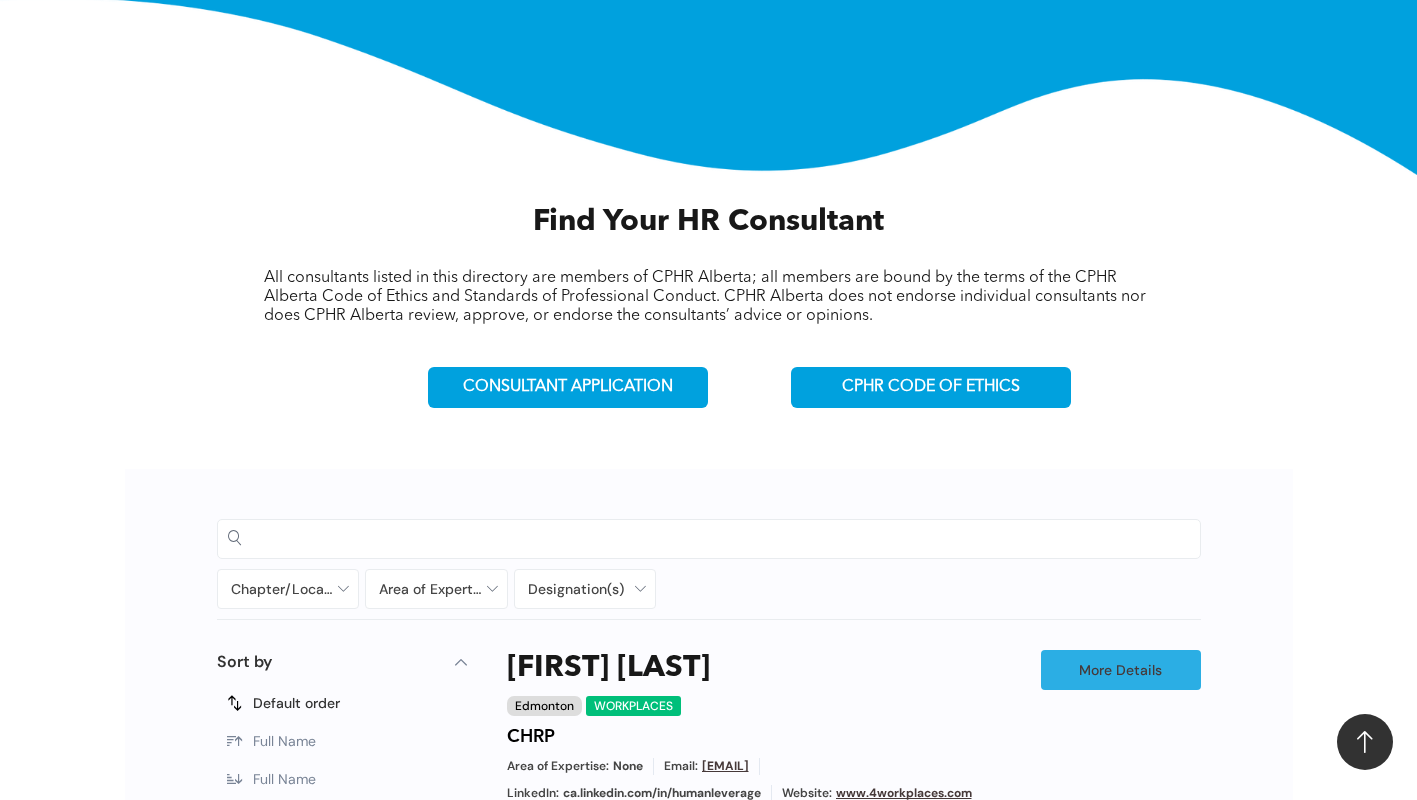 click at bounding box center [726, 538] 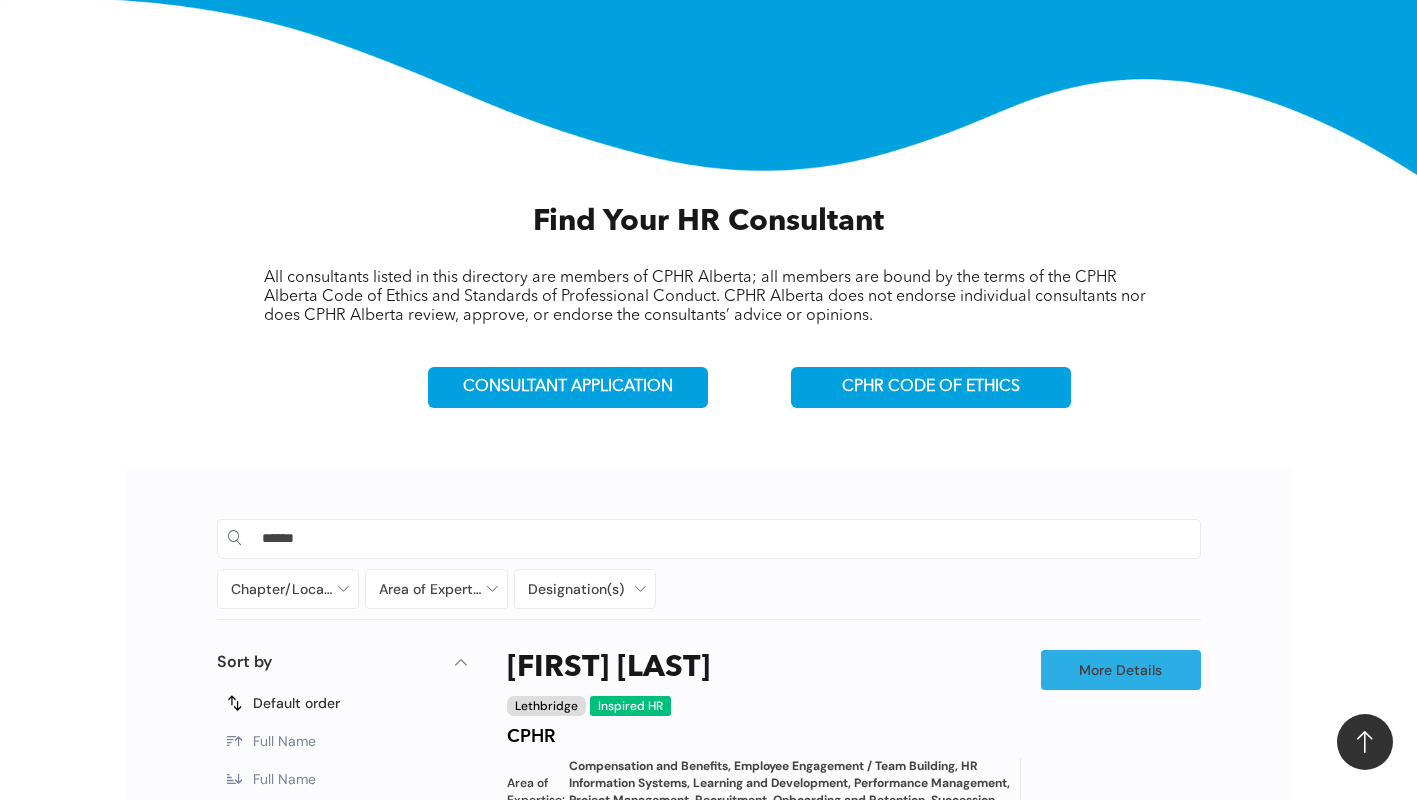 type on "******" 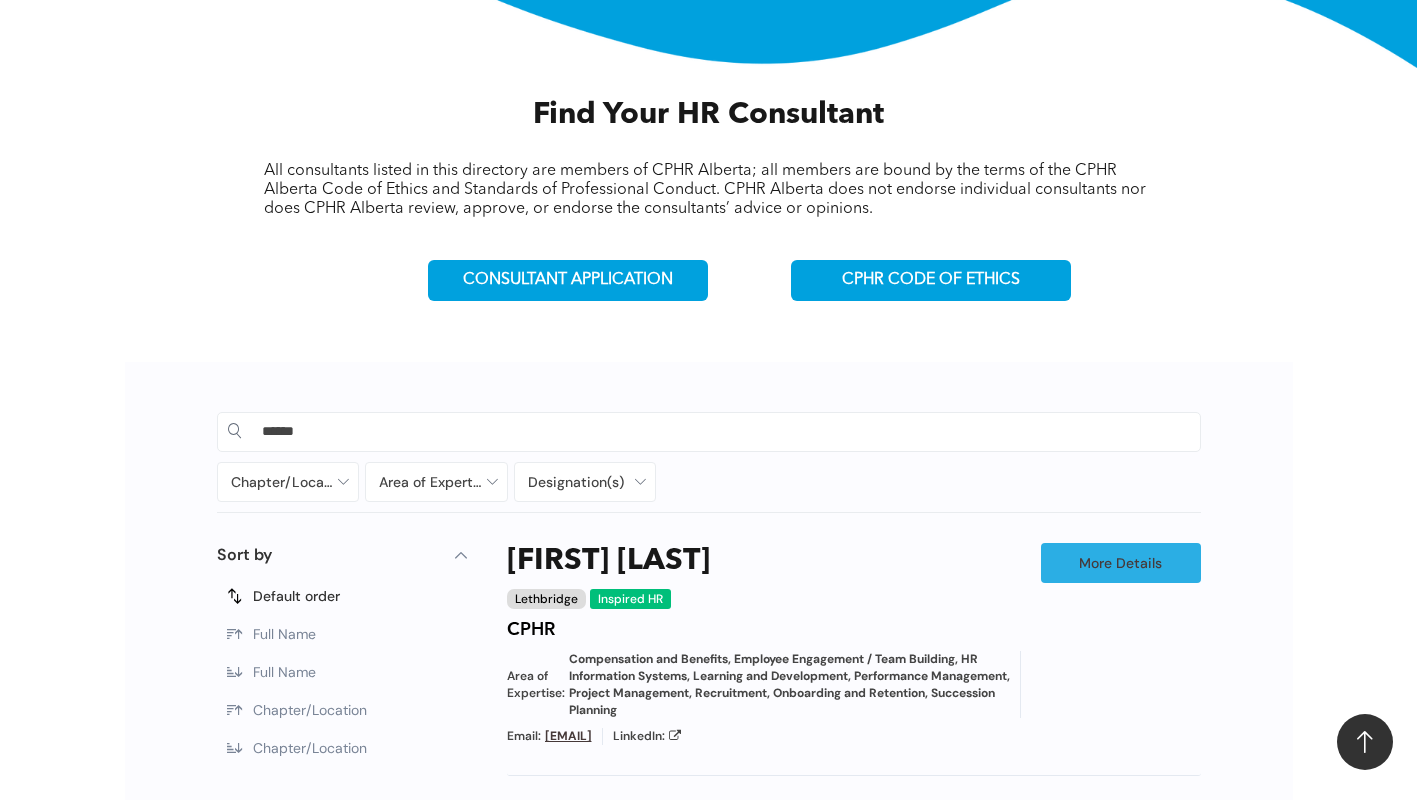 scroll, scrollTop: 700, scrollLeft: 0, axis: vertical 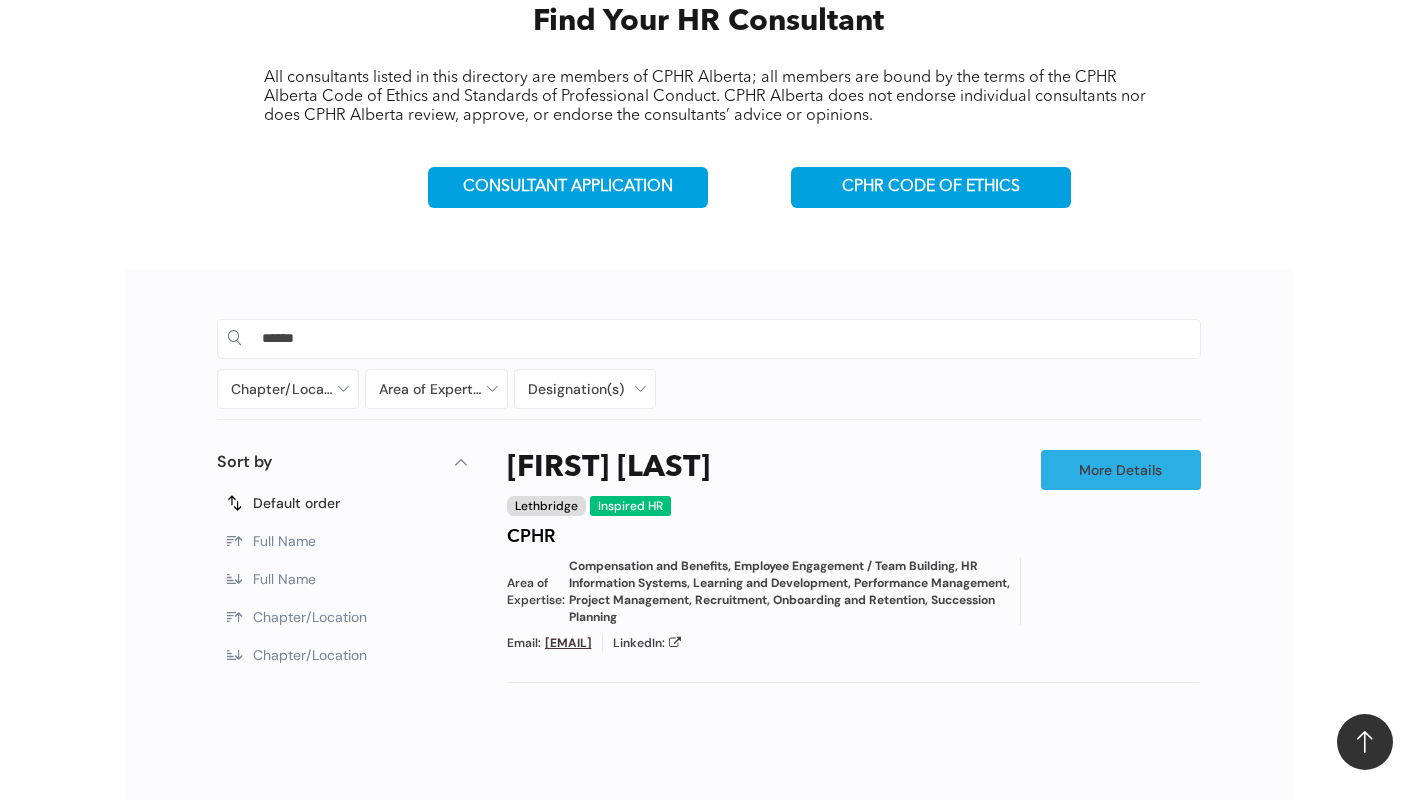 click on "Area of Expertise: Compensation and Benefits, Employee Engagement / Team Building, HR Information Systems, Learning and Development, Performance Management, Project Management, Recruitment, Onboarding and Retention, Succession Planning Email: ncarey@inspiredhr.ca LinkedIn:" at bounding box center [764, 605] 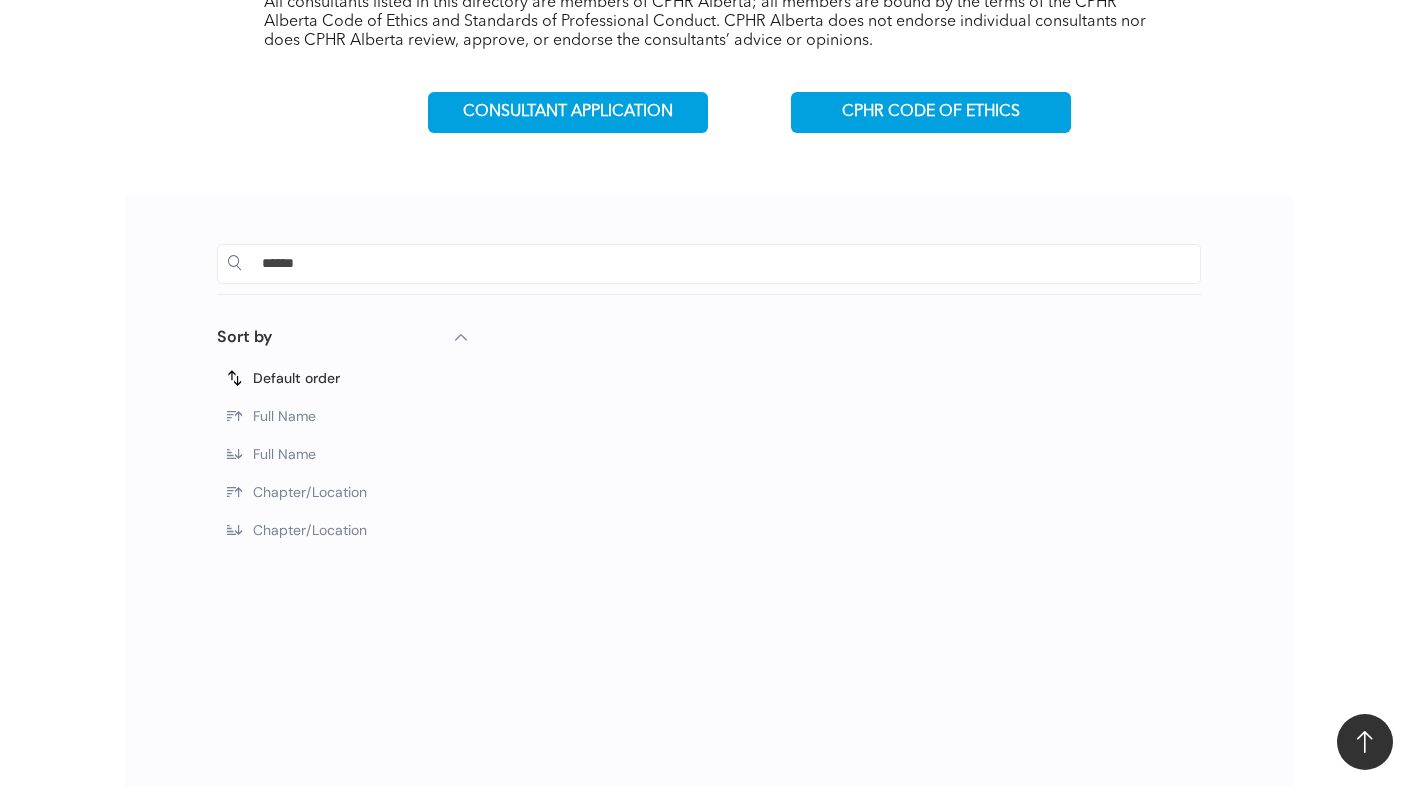 scroll, scrollTop: 800, scrollLeft: 0, axis: vertical 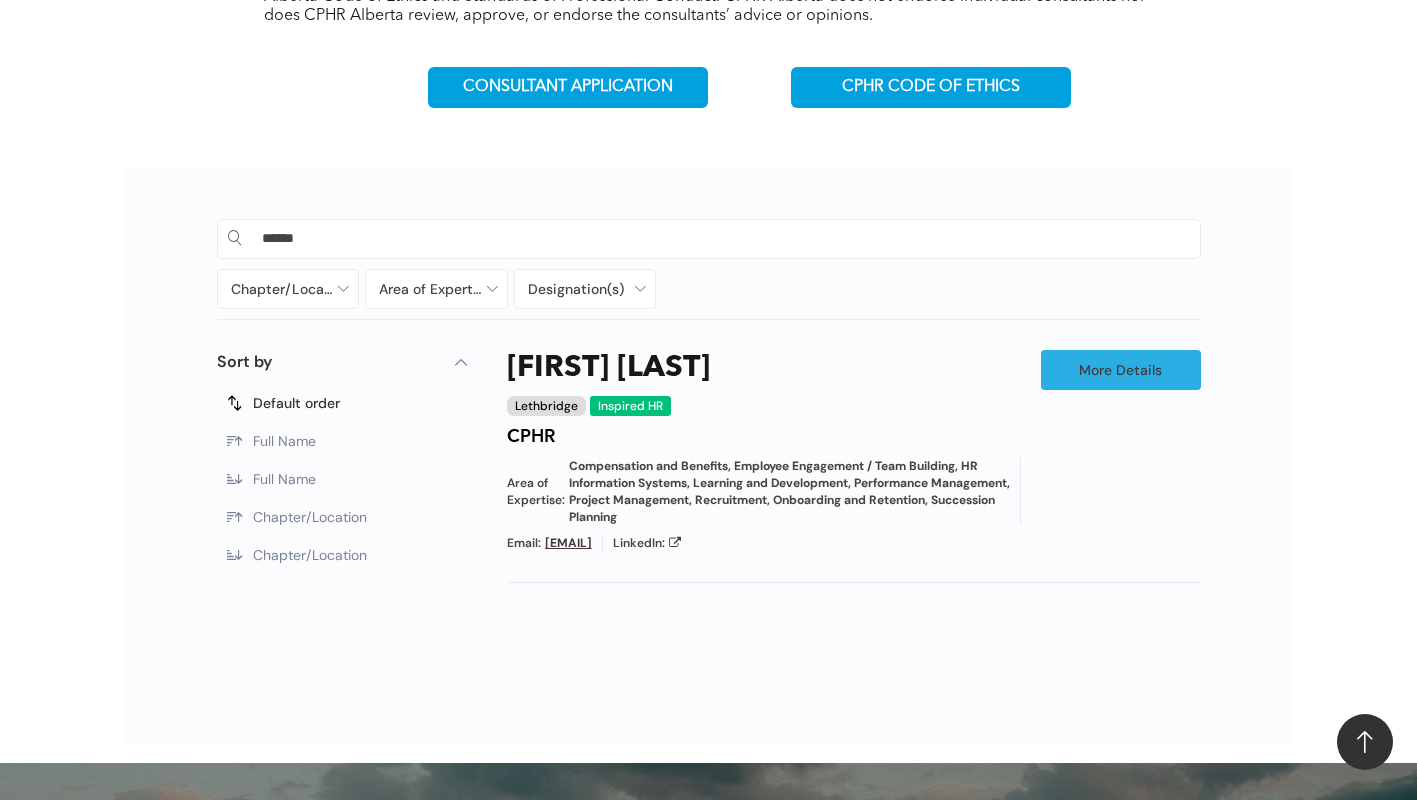 click on "[FIRST] [LAST]" at bounding box center [608, 368] 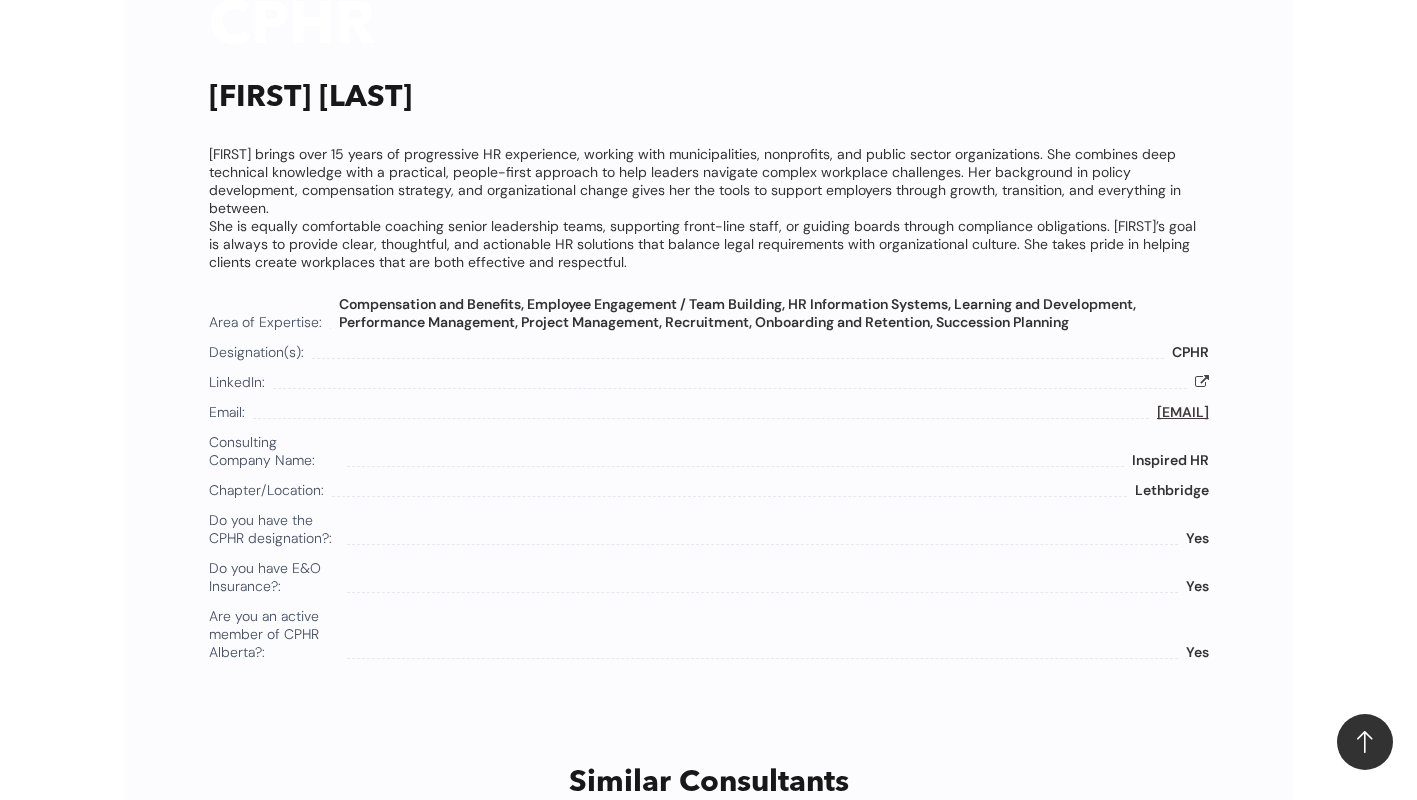 scroll, scrollTop: 1270, scrollLeft: 0, axis: vertical 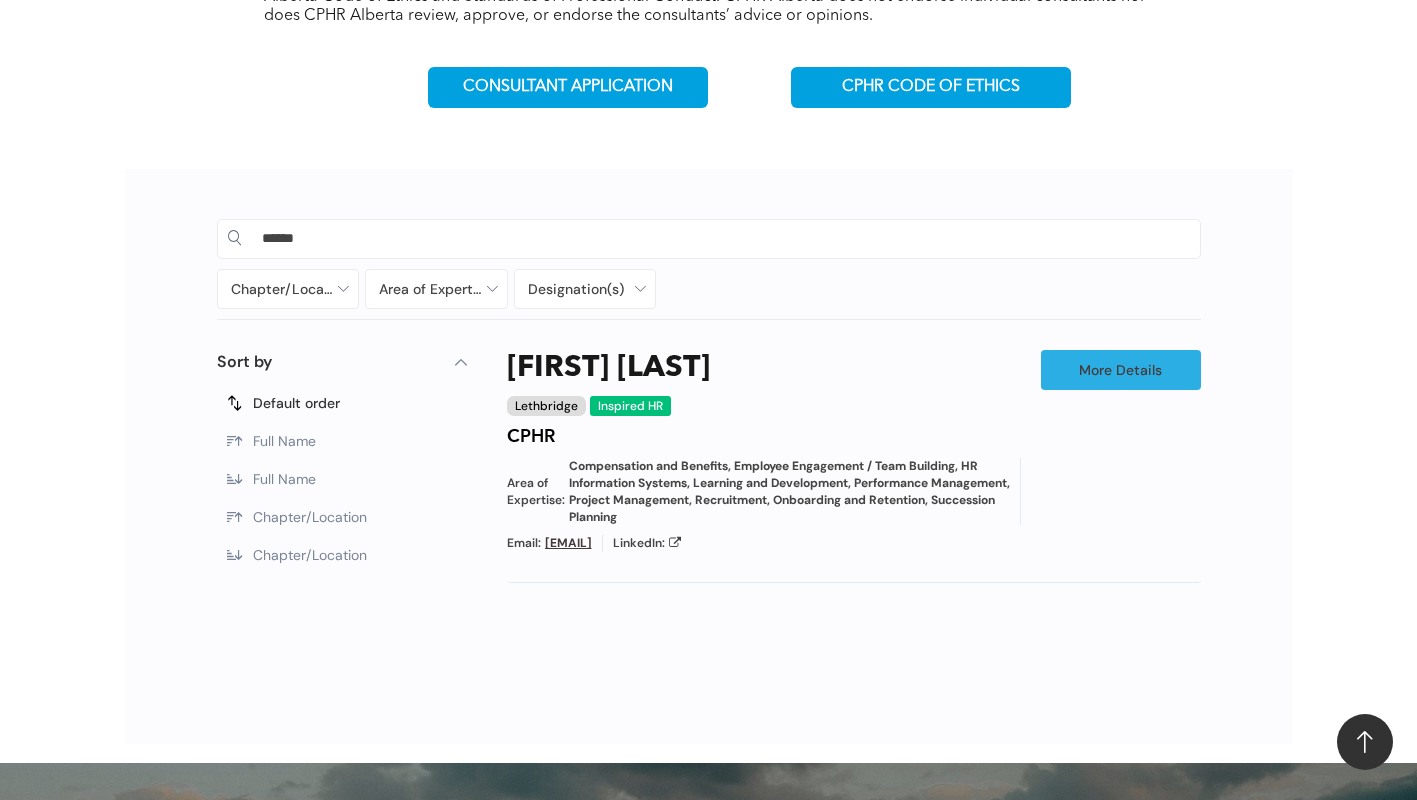 click on "[FIRST] [LAST]" at bounding box center (608, 368) 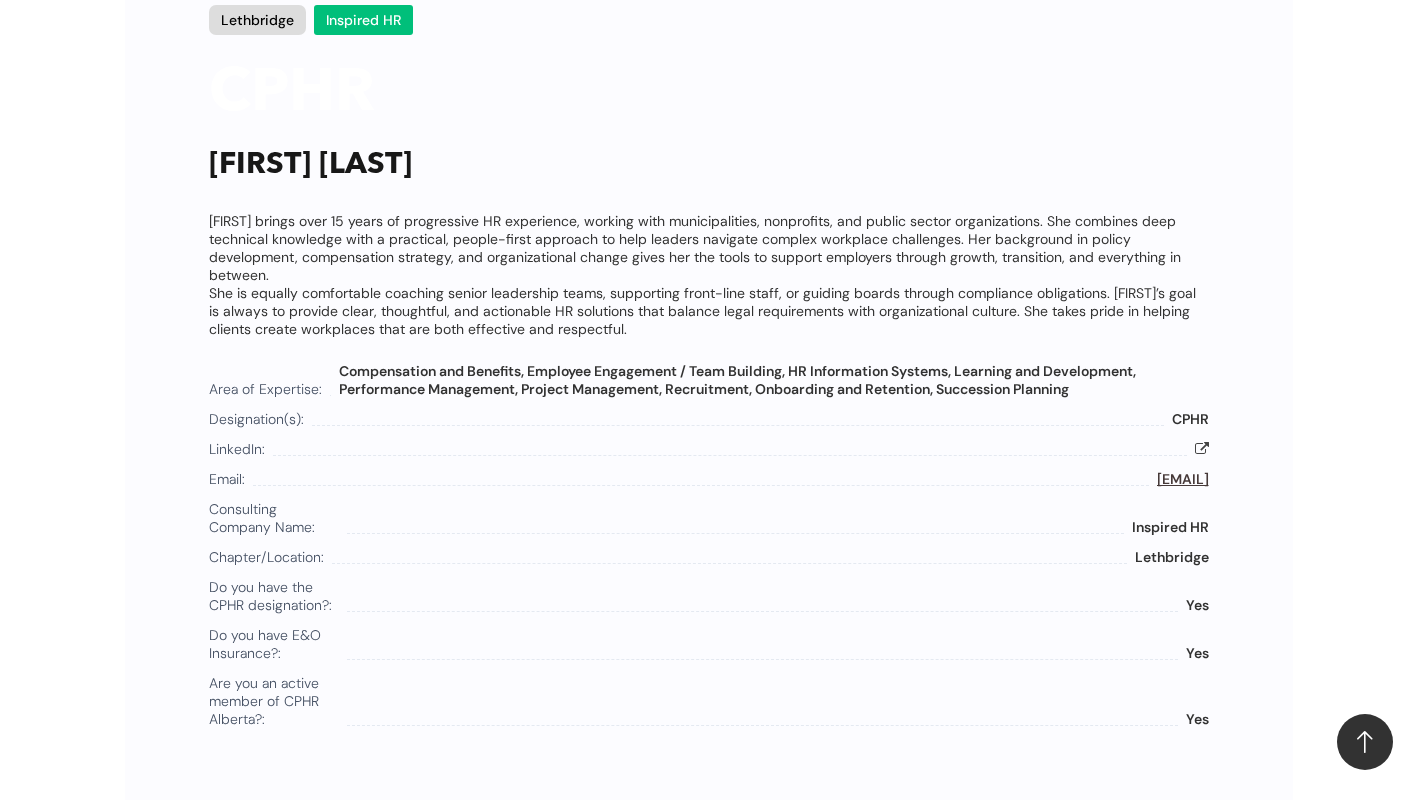 scroll, scrollTop: 1270, scrollLeft: 0, axis: vertical 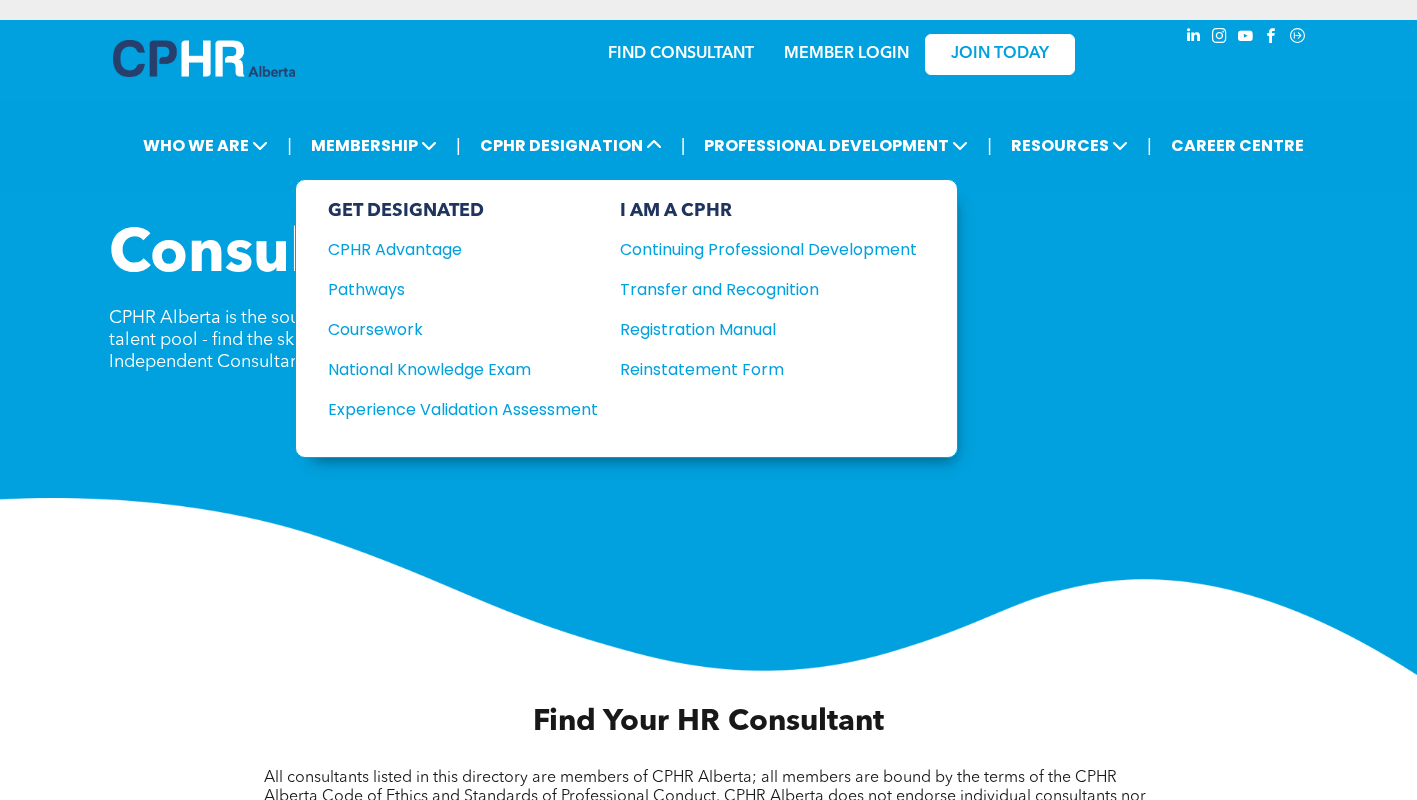 click on "Transfer and Recognition" at bounding box center [753, 289] 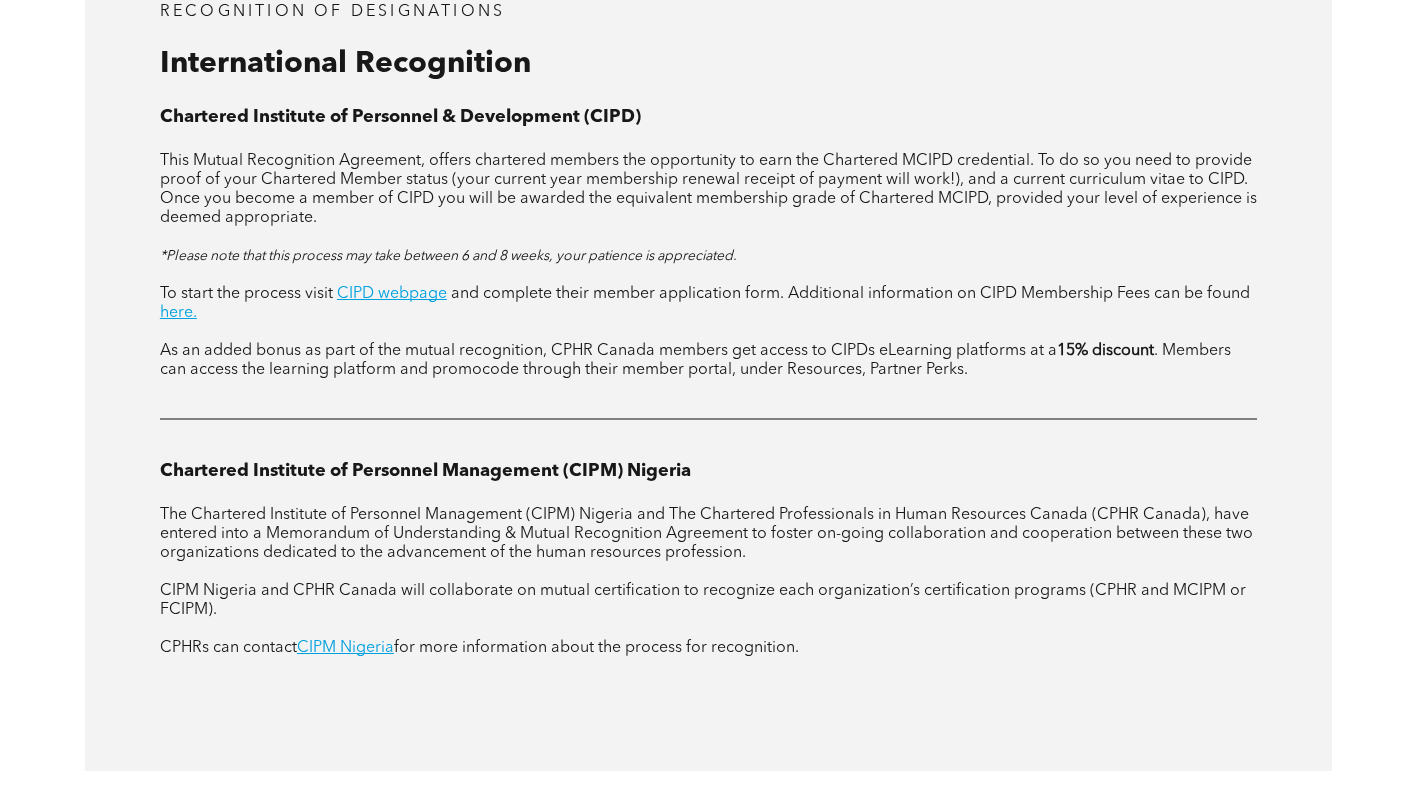 scroll, scrollTop: 2300, scrollLeft: 0, axis: vertical 